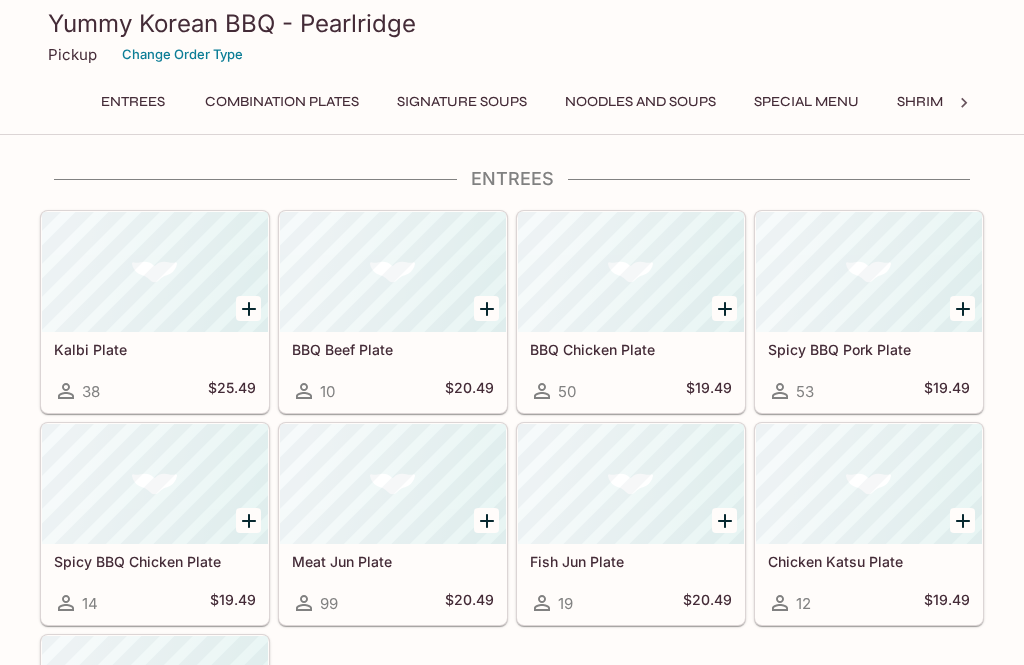 scroll, scrollTop: 0, scrollLeft: 0, axis: both 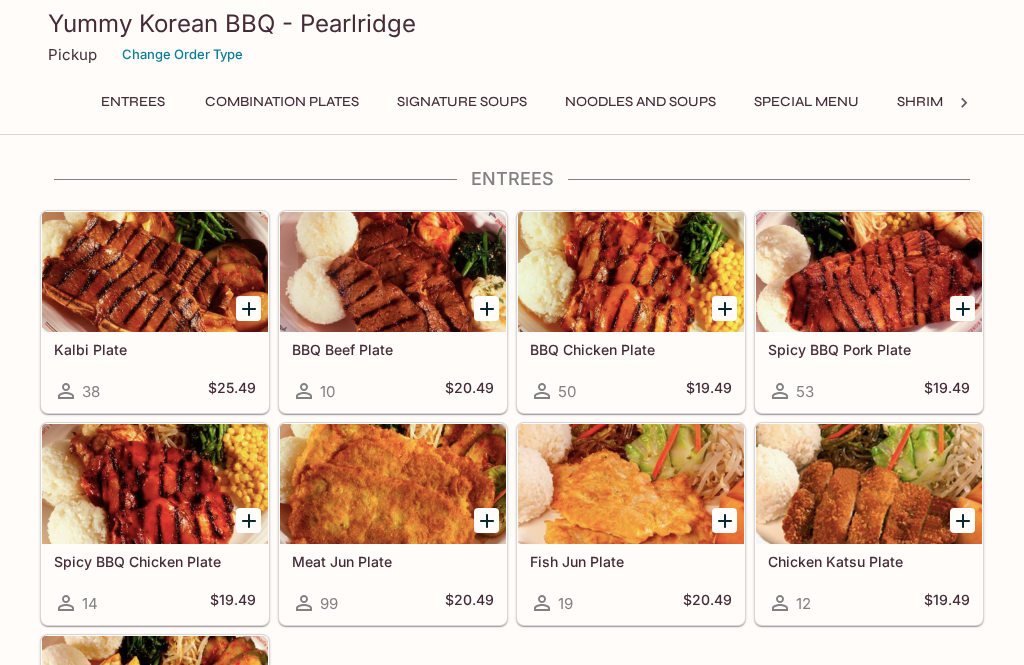 click on "Pickup" at bounding box center (72, 54) 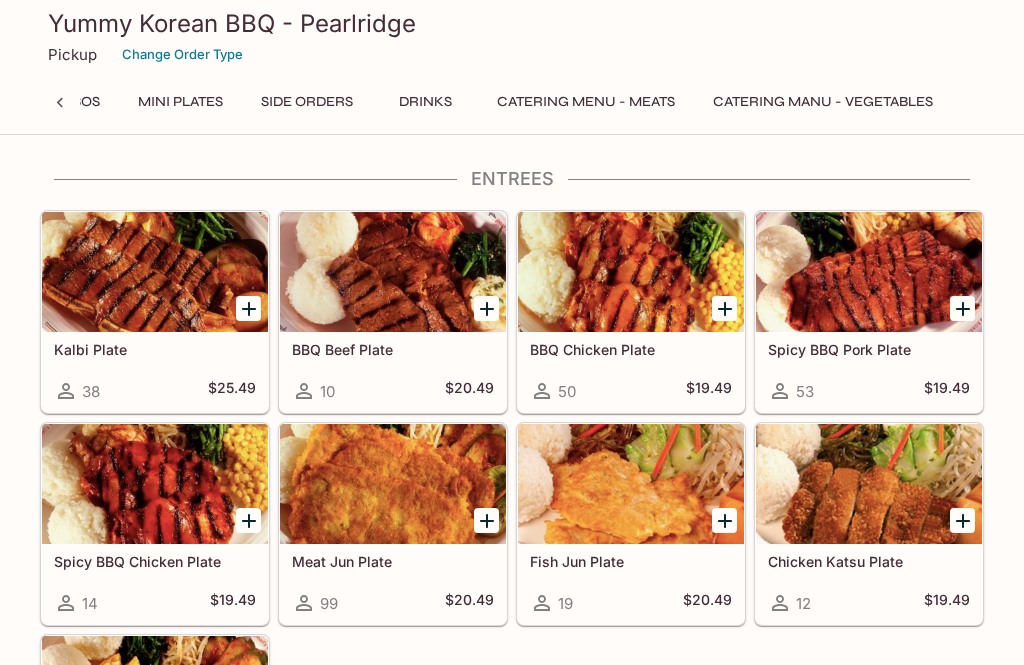scroll, scrollTop: 0, scrollLeft: 934, axis: horizontal 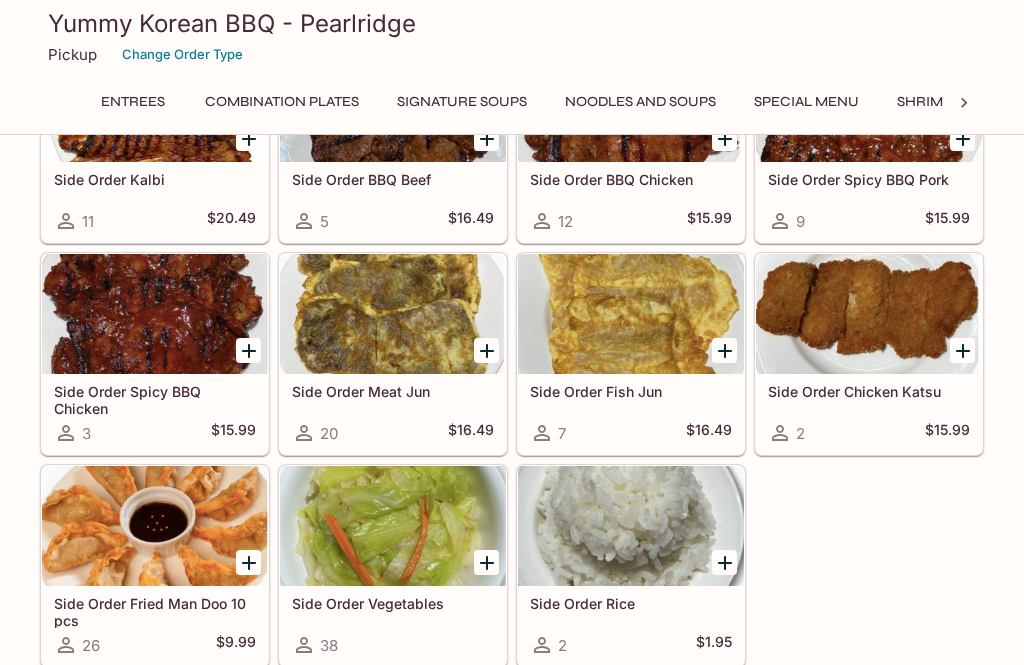 click on "Combination Plates" at bounding box center (282, 102) 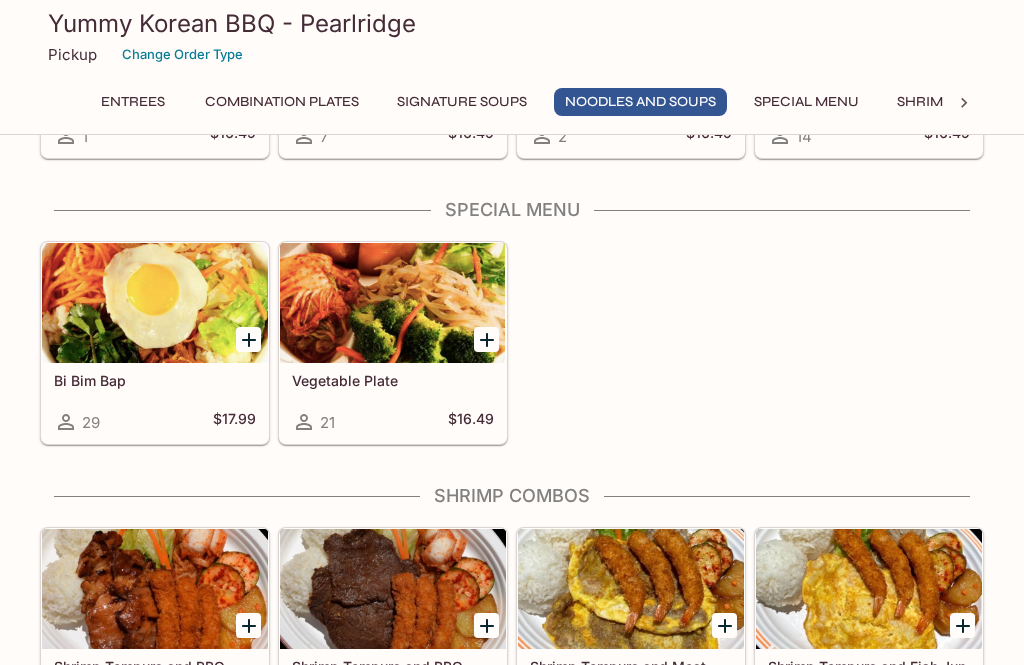 scroll, scrollTop: 1761, scrollLeft: 0, axis: vertical 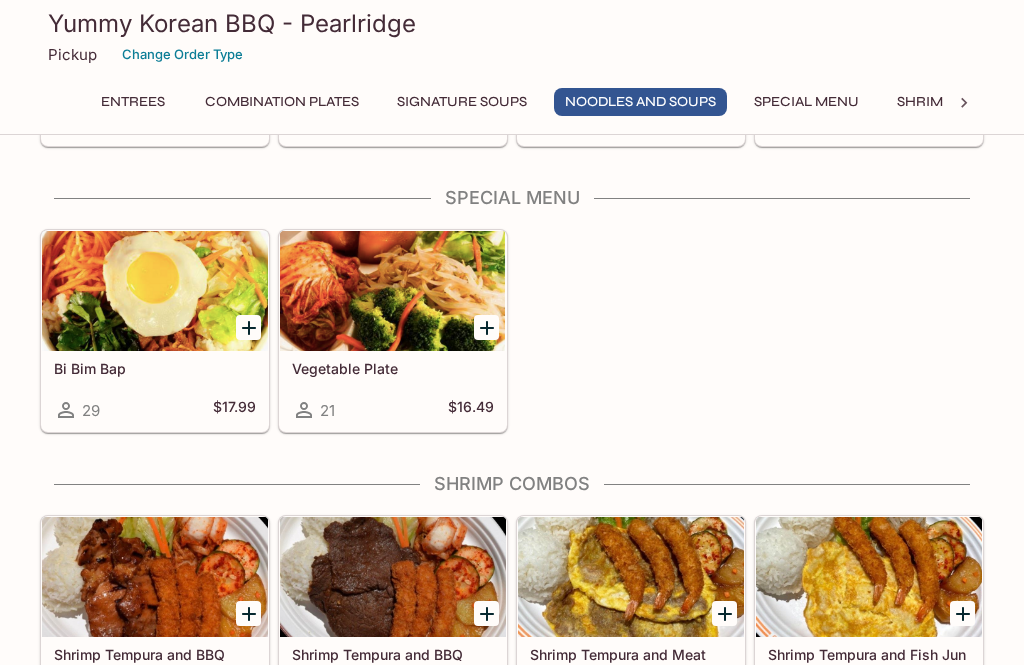 click at bounding box center [393, 291] 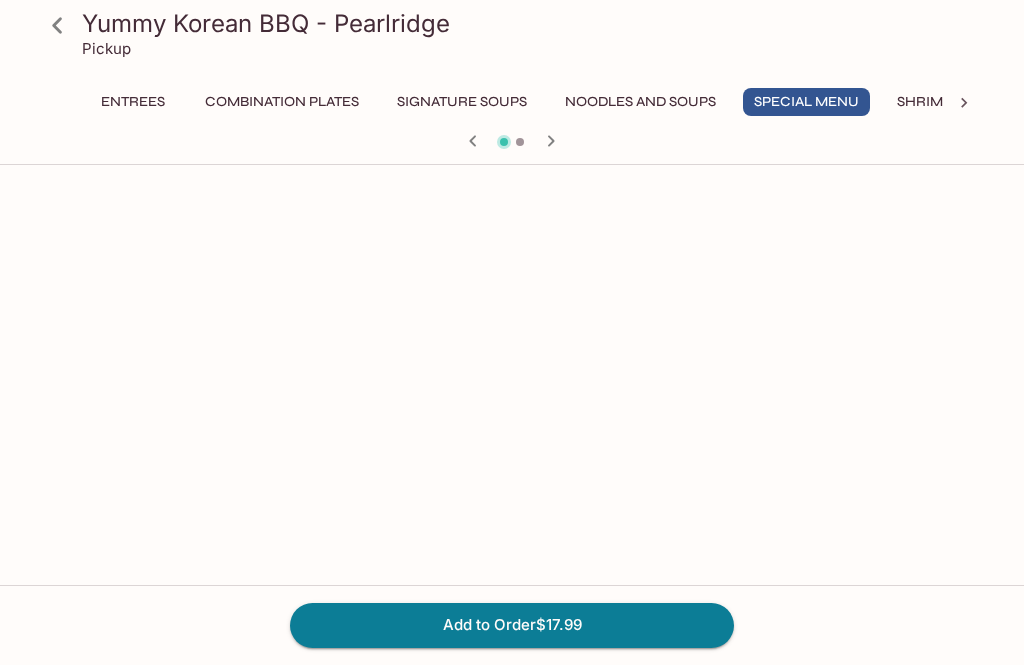 scroll, scrollTop: 2512, scrollLeft: 0, axis: vertical 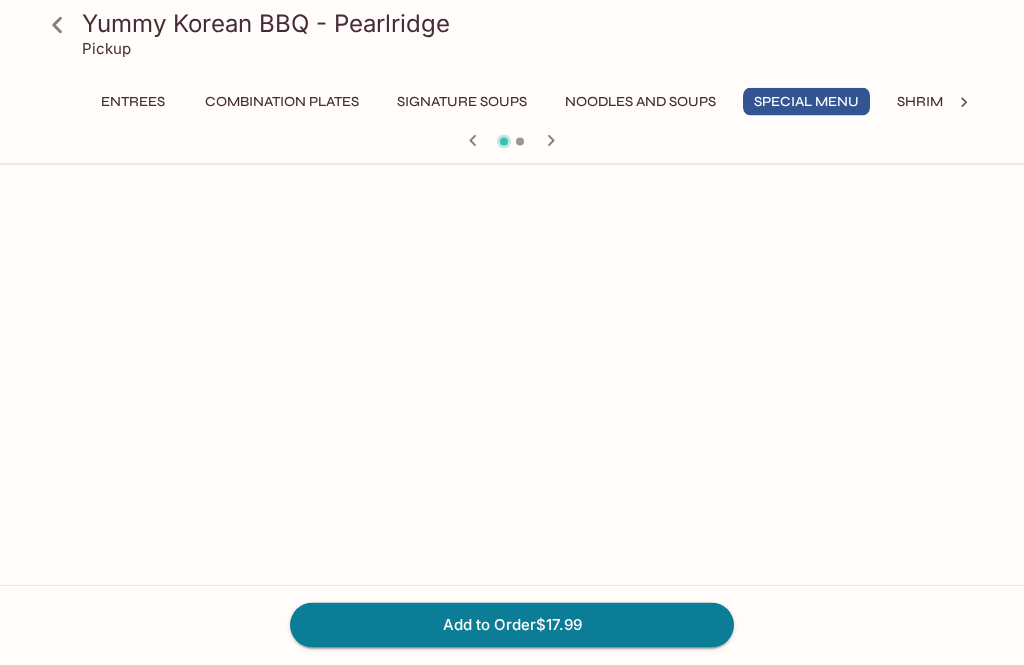 click on "Combination Plates" at bounding box center [282, 102] 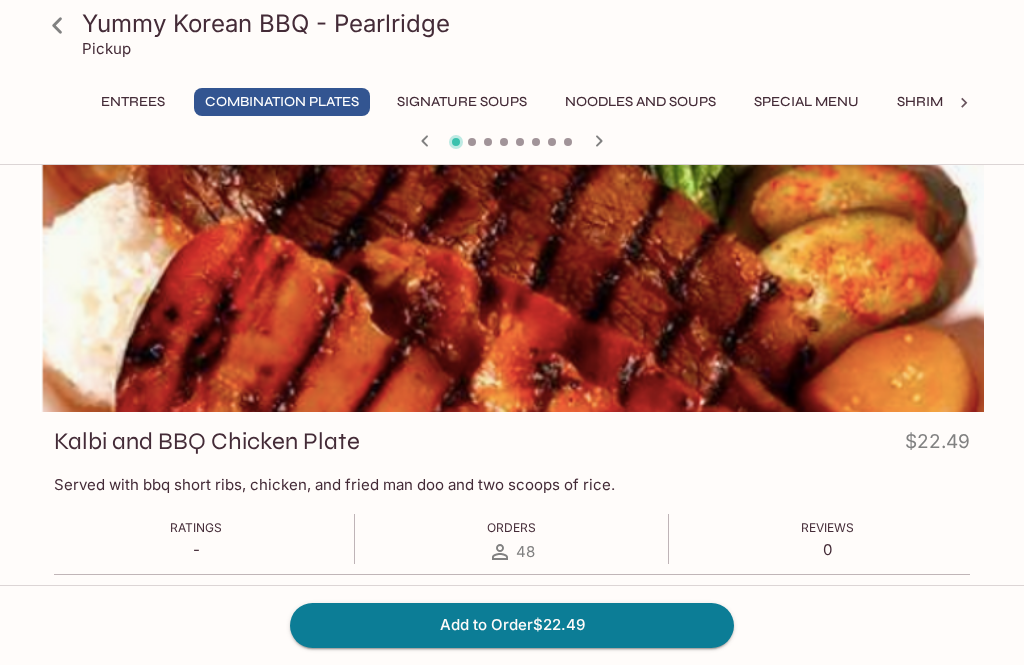 scroll, scrollTop: 0, scrollLeft: 0, axis: both 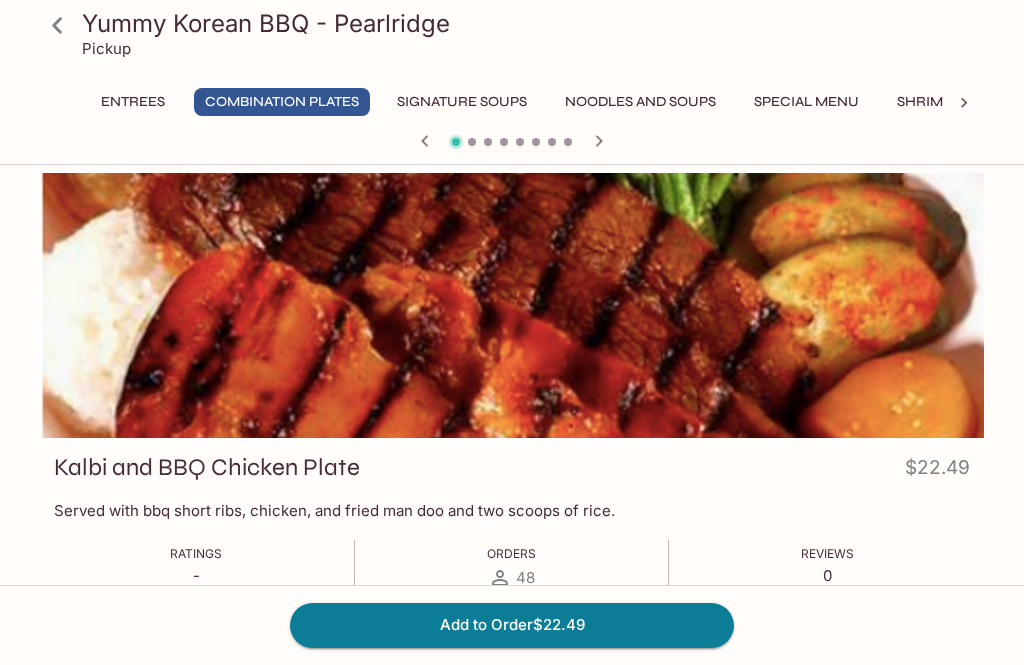 click on "Entrees" at bounding box center (133, 102) 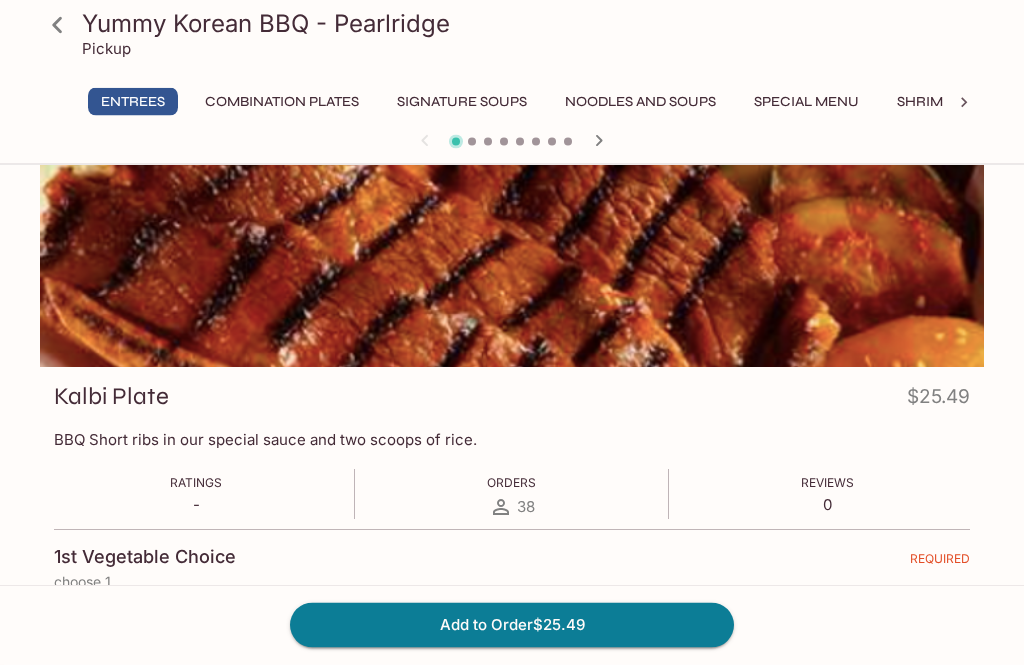 scroll, scrollTop: 48, scrollLeft: 0, axis: vertical 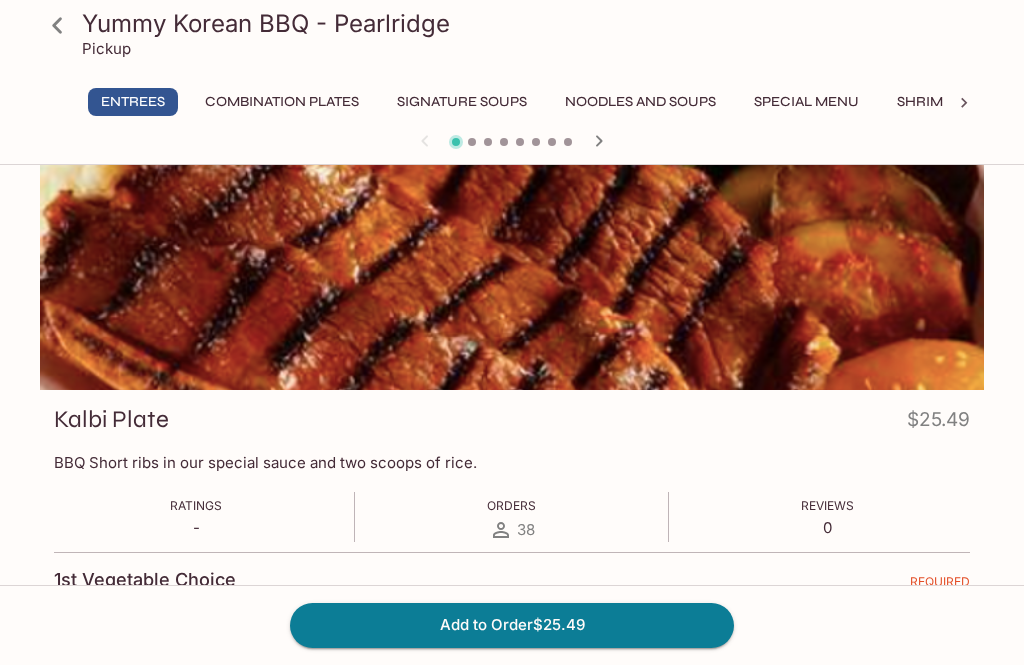 click 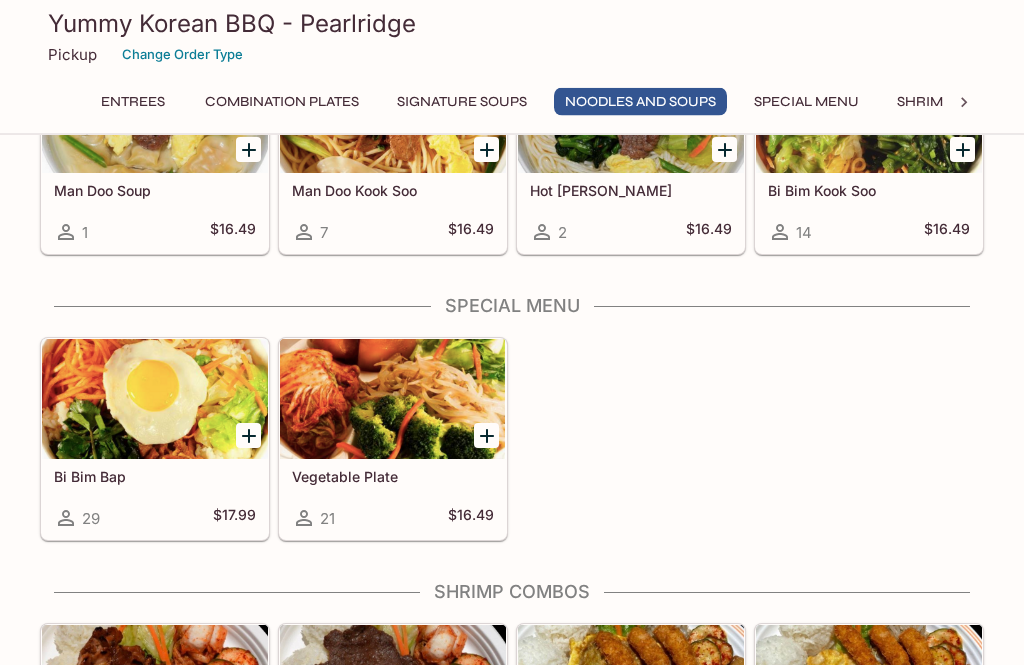 scroll, scrollTop: 1653, scrollLeft: 0, axis: vertical 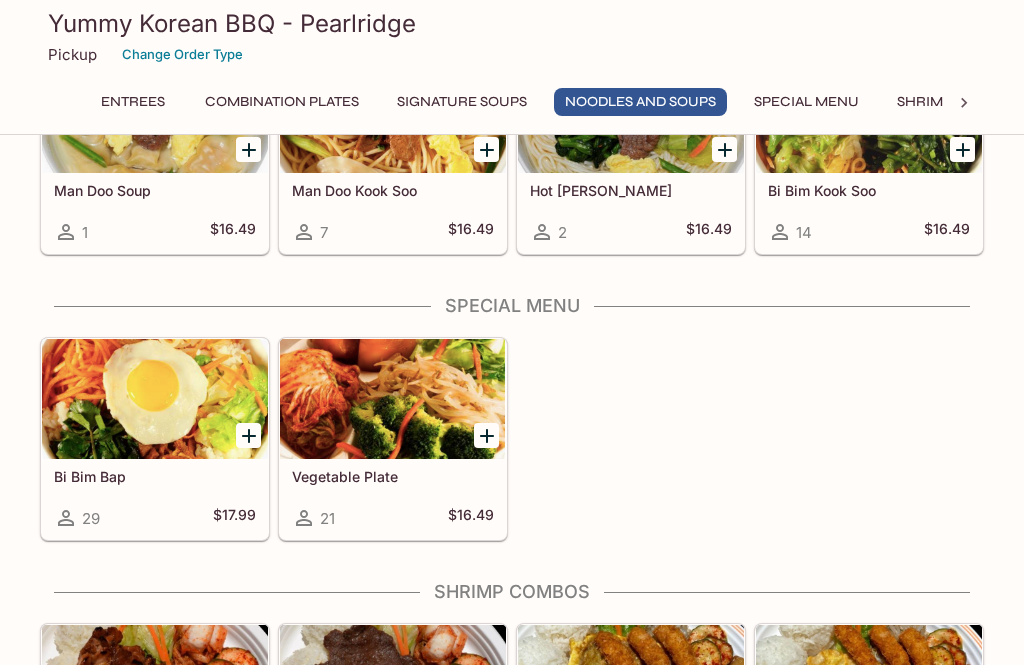 click at bounding box center (393, 399) 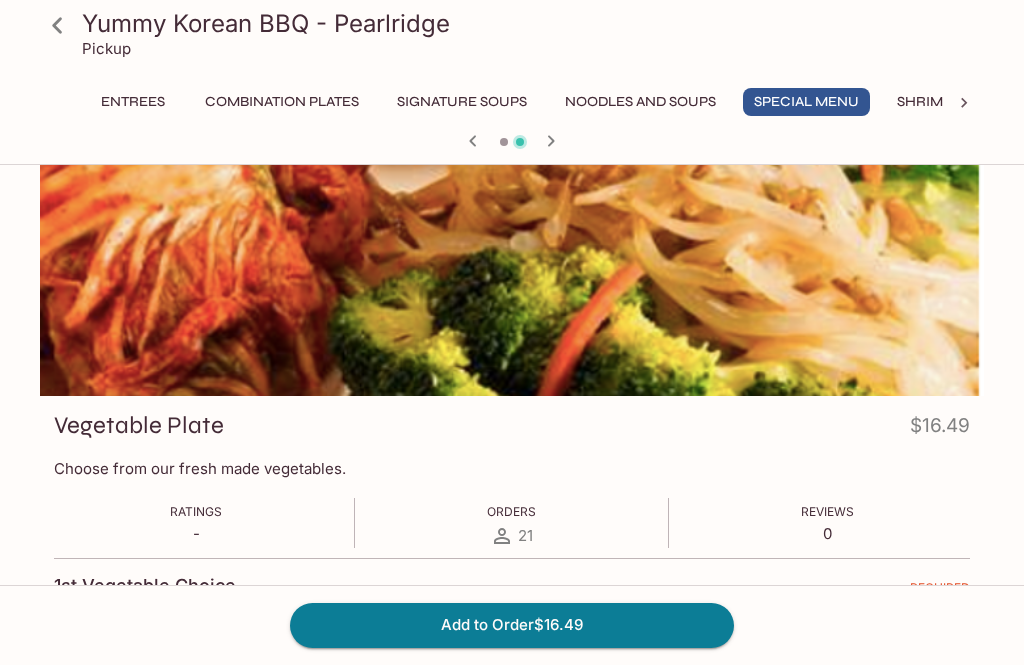 scroll, scrollTop: 44, scrollLeft: 0, axis: vertical 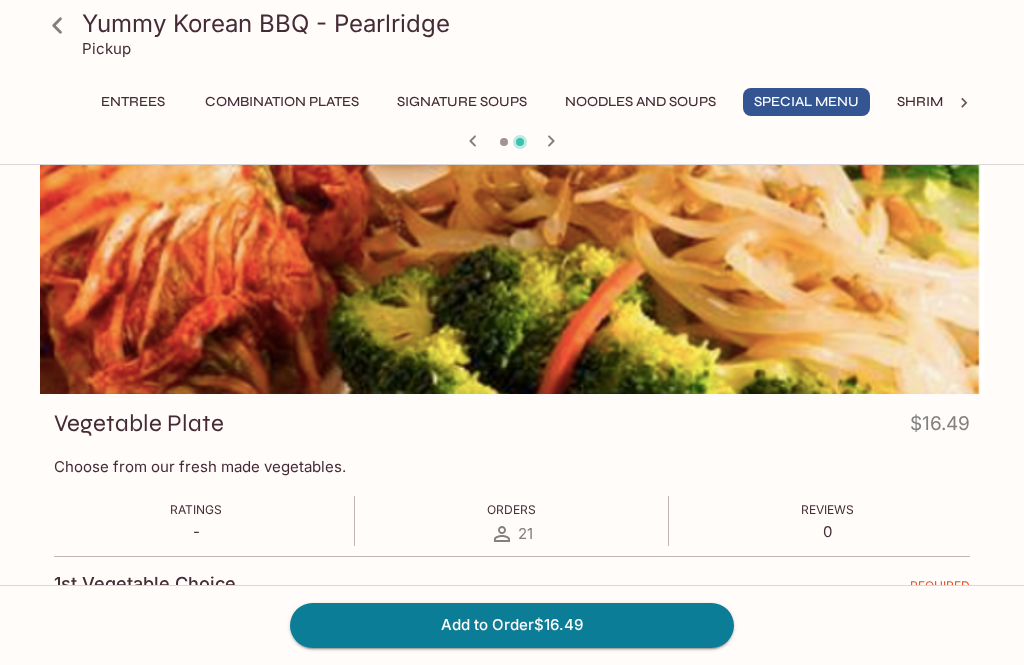 click on "Orders" at bounding box center (511, 509) 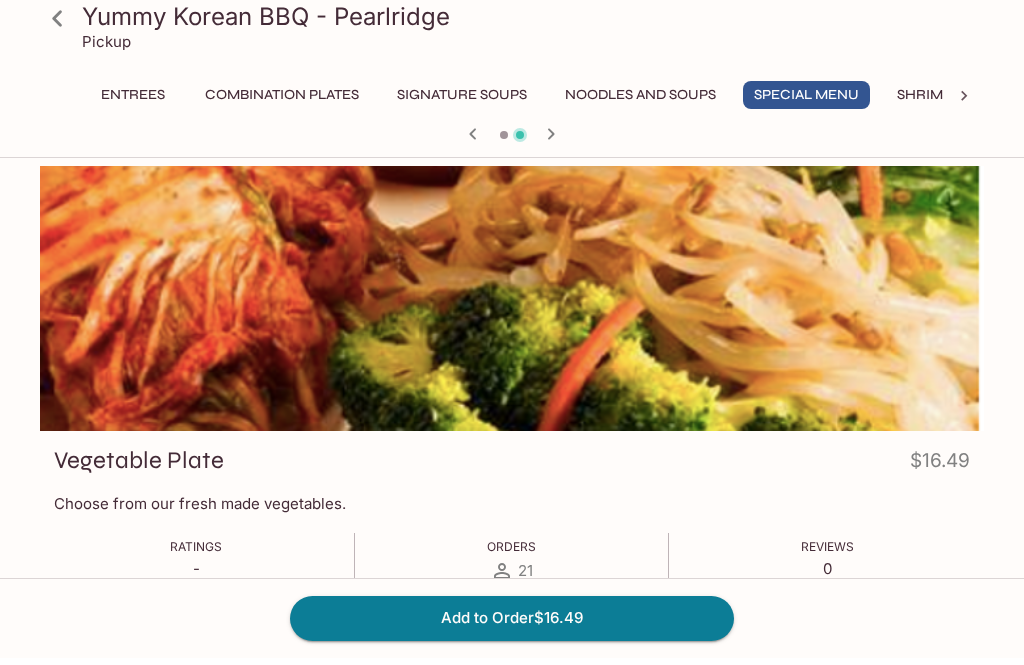 scroll, scrollTop: 9, scrollLeft: 0, axis: vertical 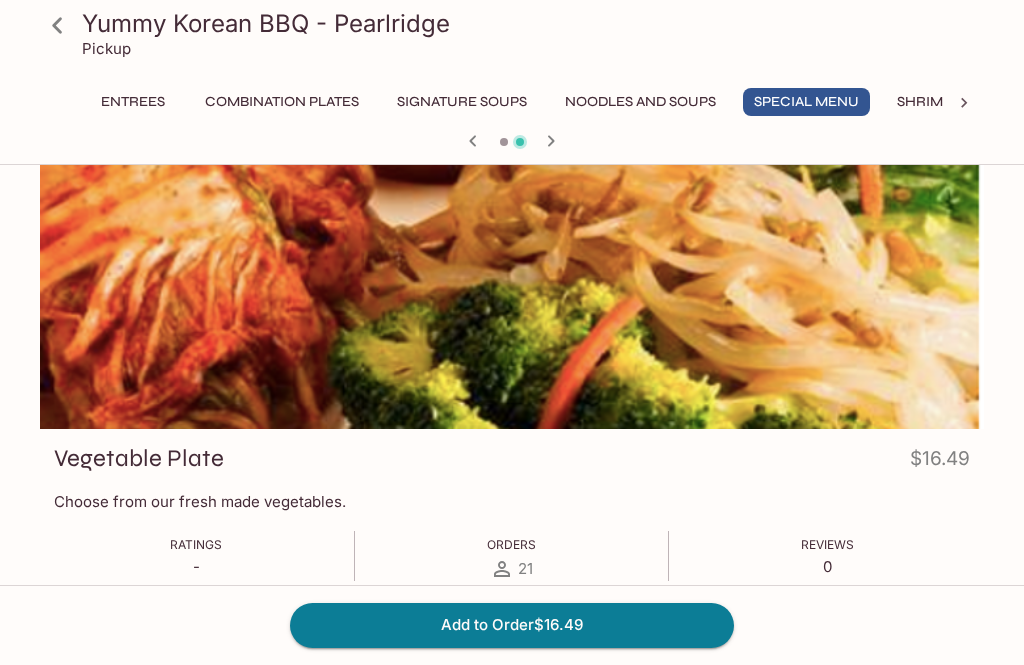 click 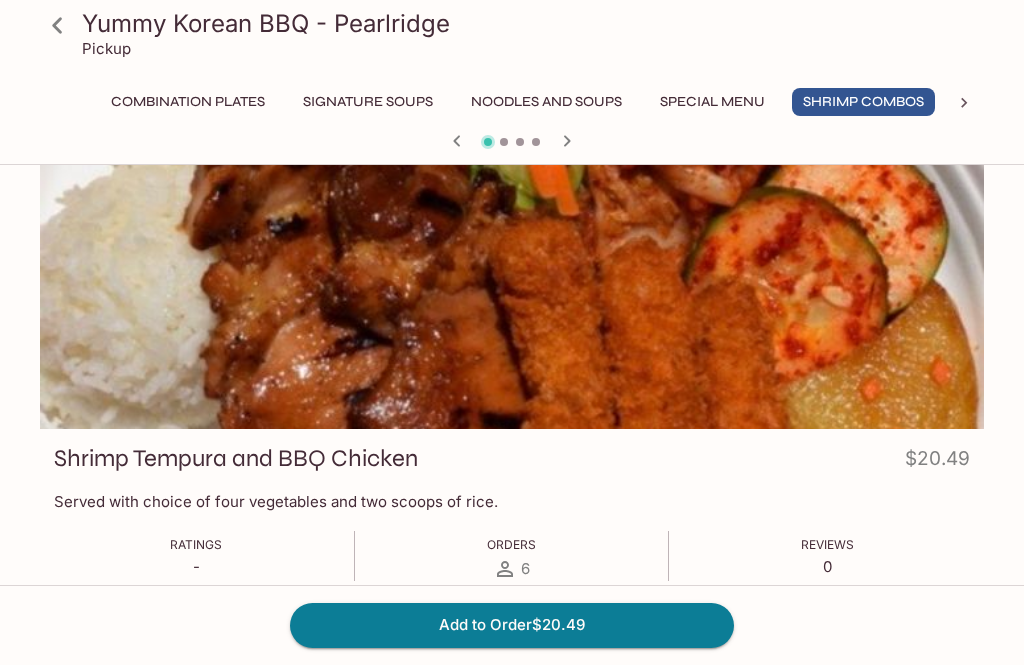 scroll, scrollTop: 0, scrollLeft: 94, axis: horizontal 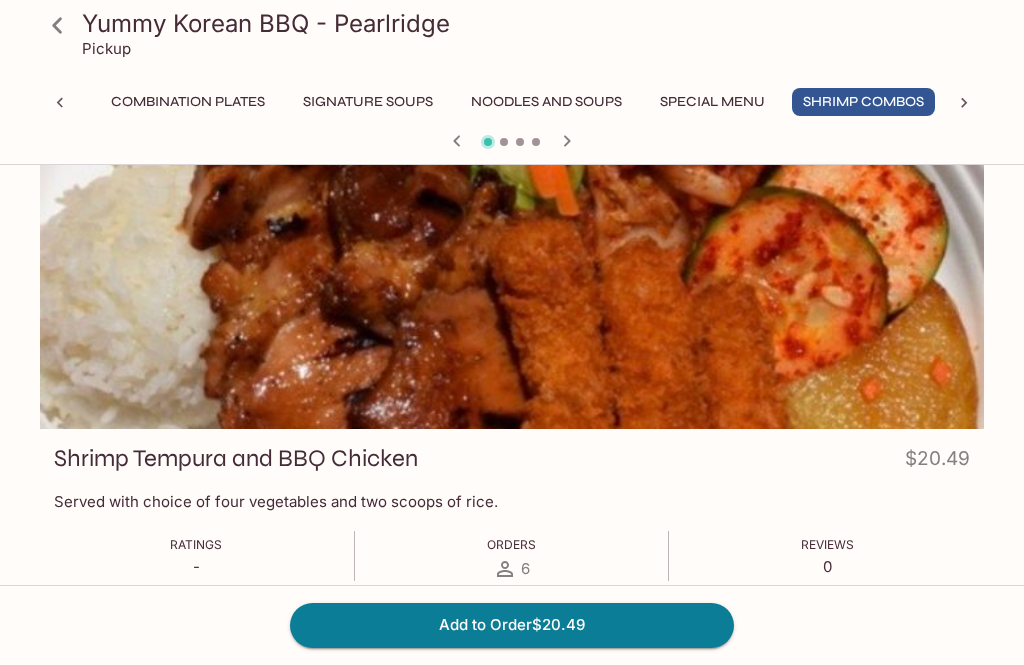 click 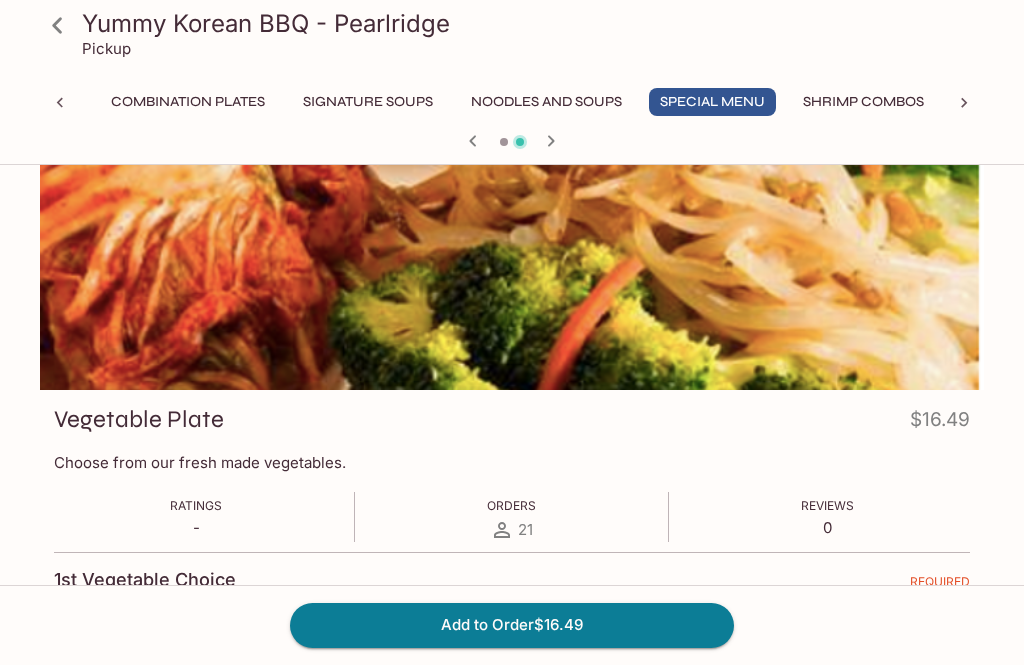 scroll, scrollTop: 0, scrollLeft: 0, axis: both 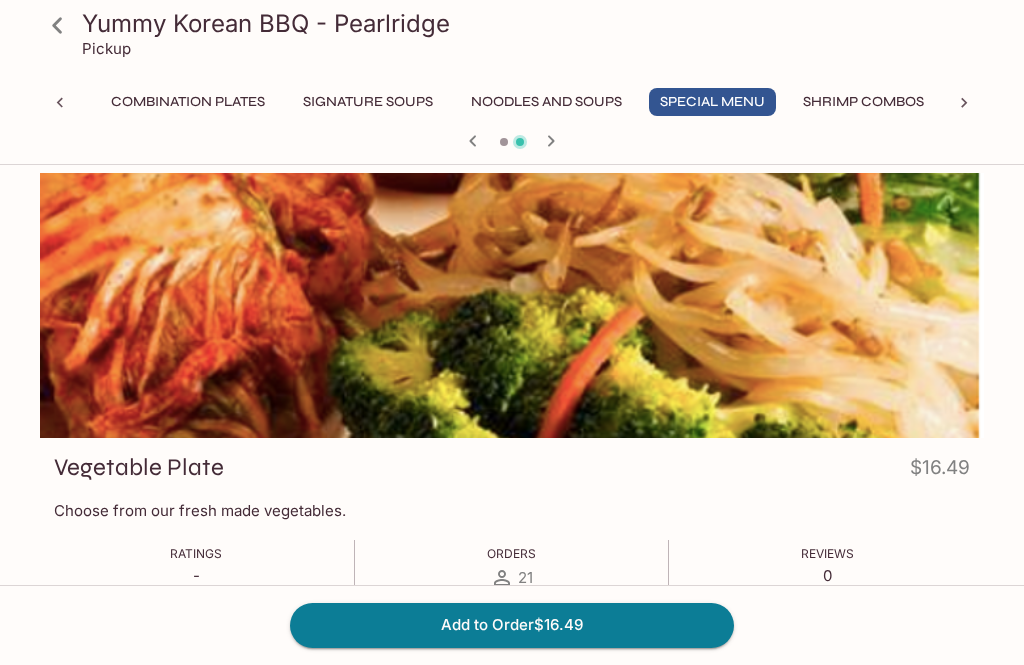 click 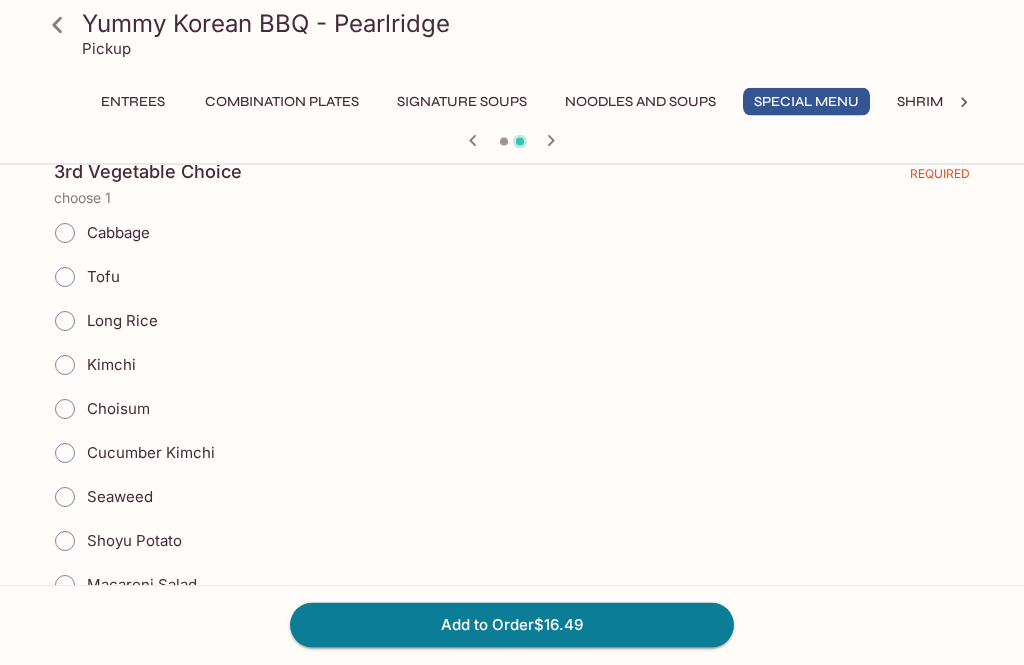scroll, scrollTop: 1752, scrollLeft: 0, axis: vertical 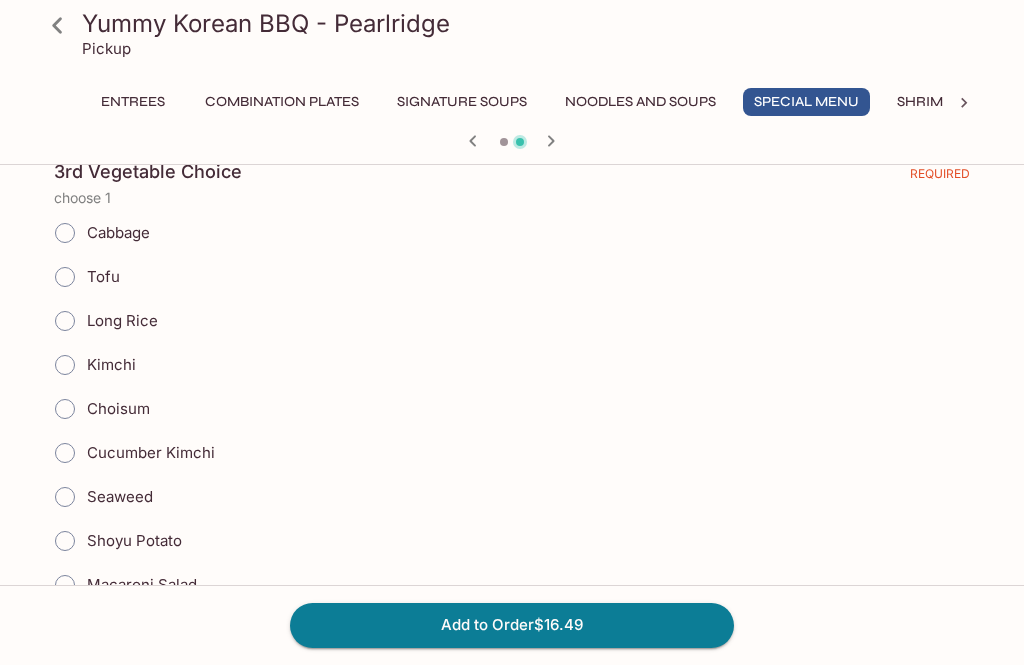 click 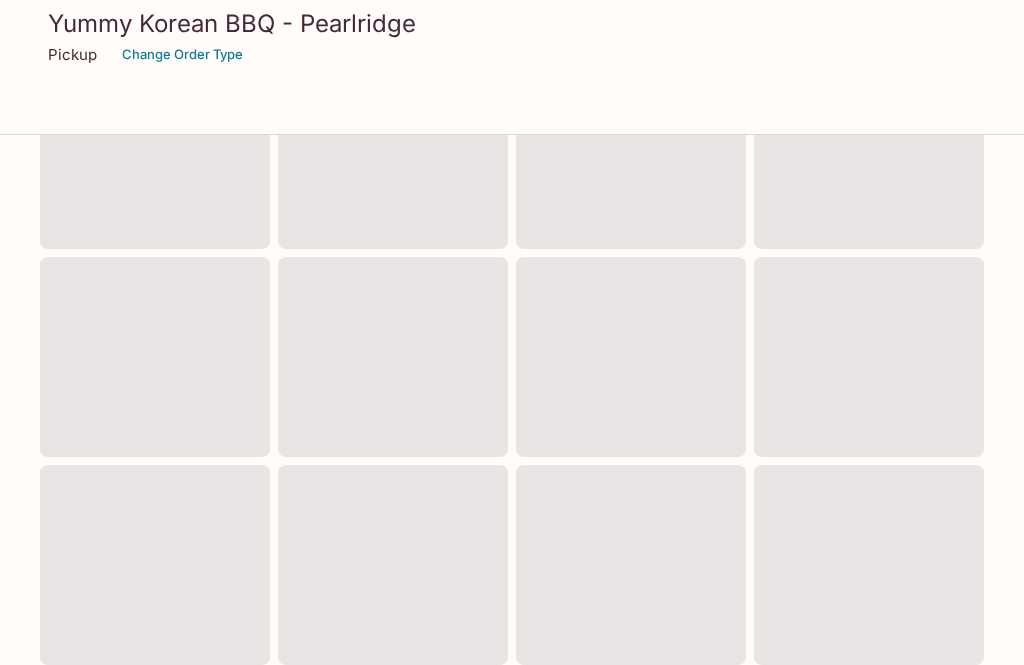 scroll, scrollTop: 0, scrollLeft: 0, axis: both 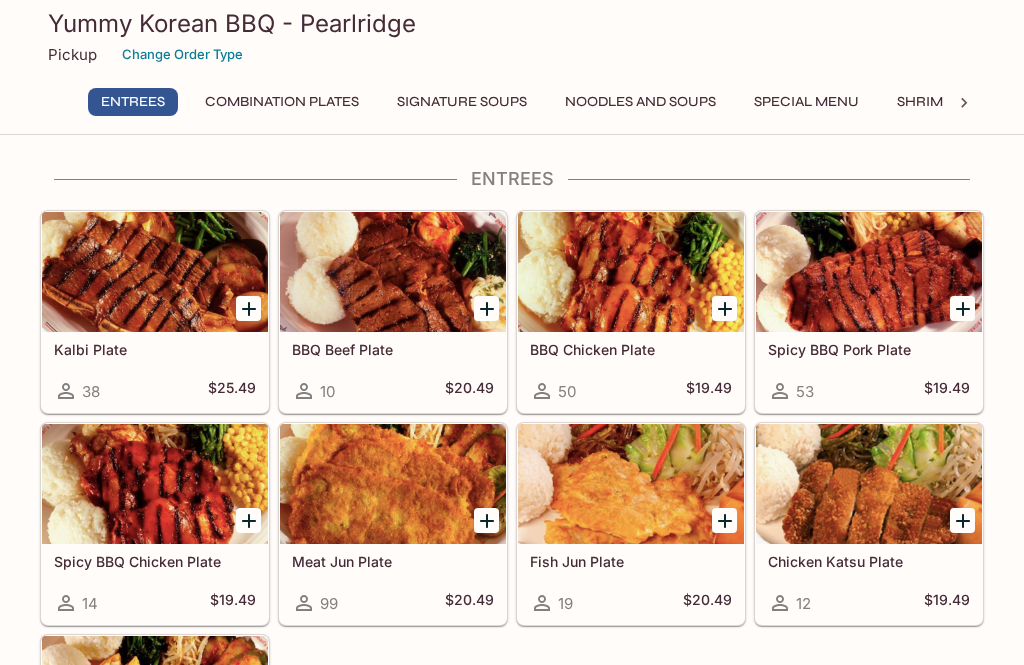 click on "Entrees" at bounding box center [133, 102] 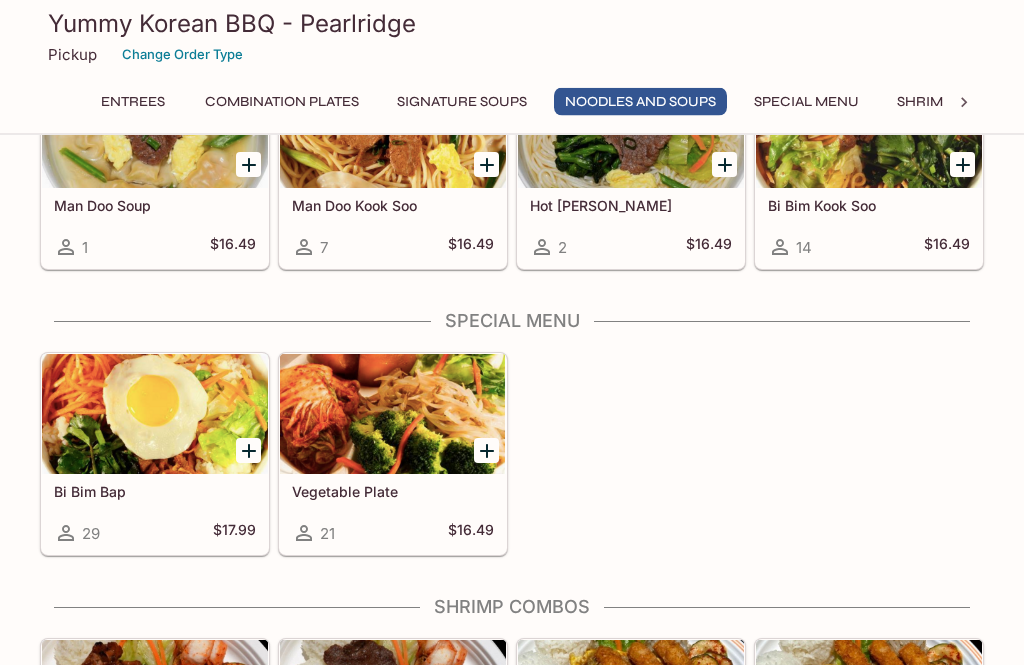 scroll, scrollTop: 1638, scrollLeft: 0, axis: vertical 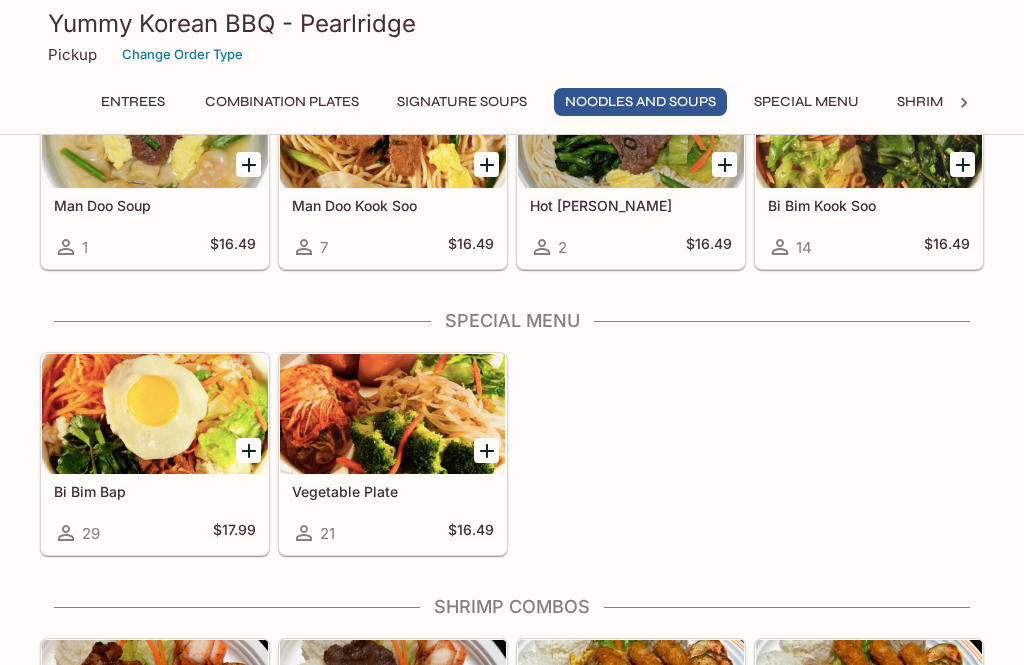 click at bounding box center (393, 414) 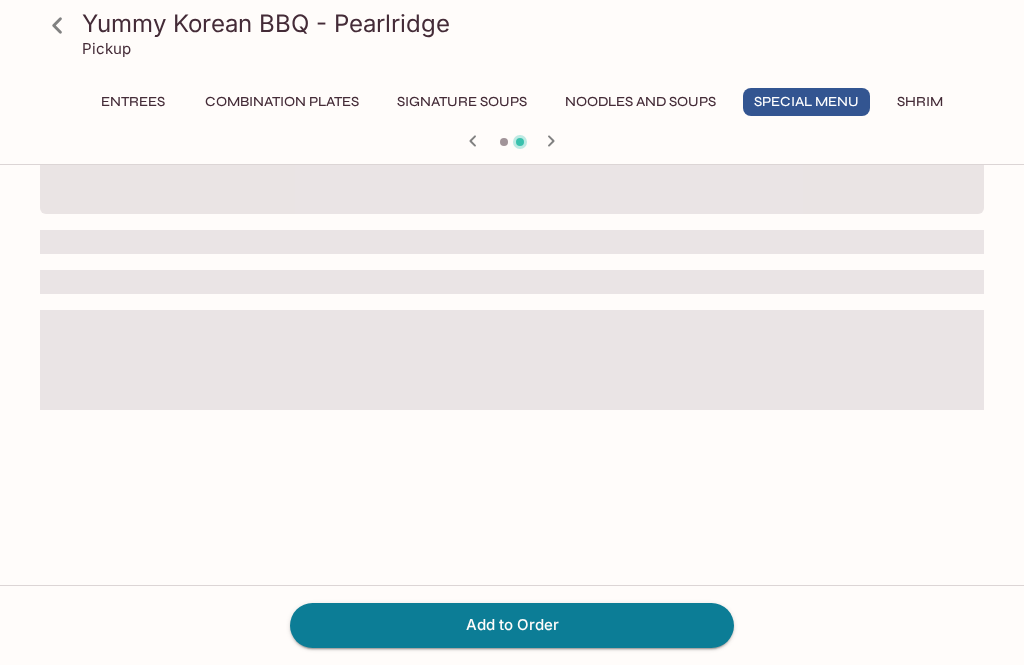scroll, scrollTop: 0, scrollLeft: 0, axis: both 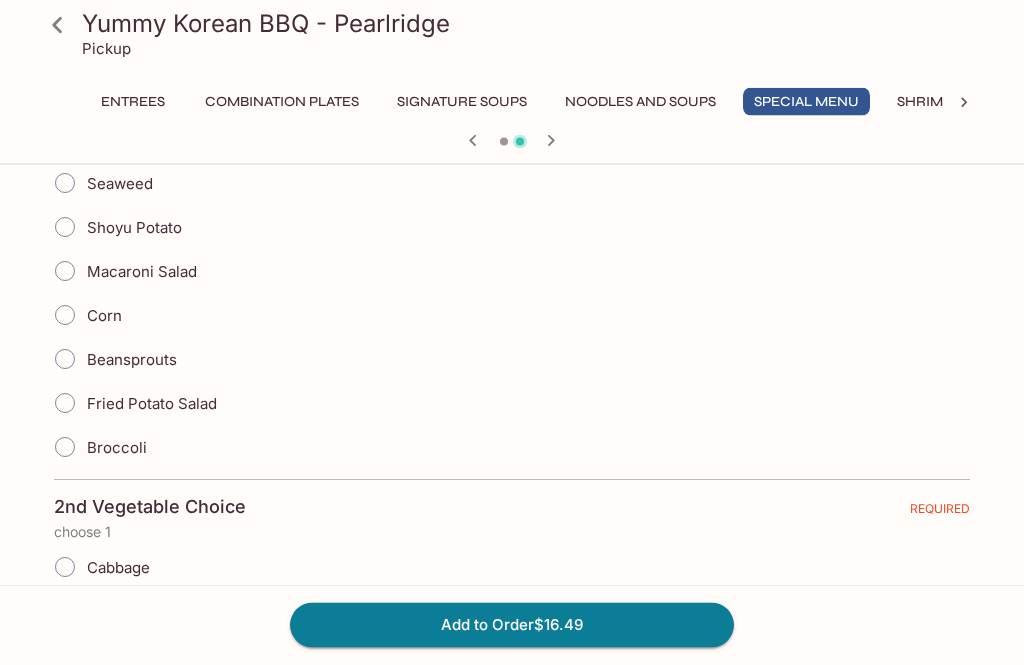 click on "Shoyu Potato" at bounding box center [65, 228] 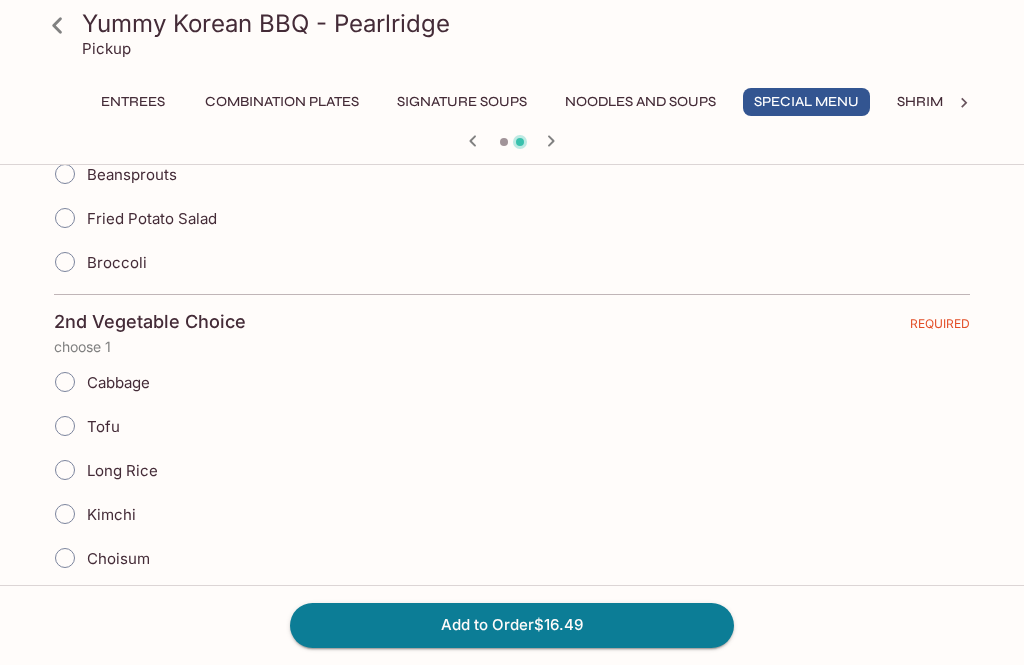 click on "Long Rice" at bounding box center [65, 470] 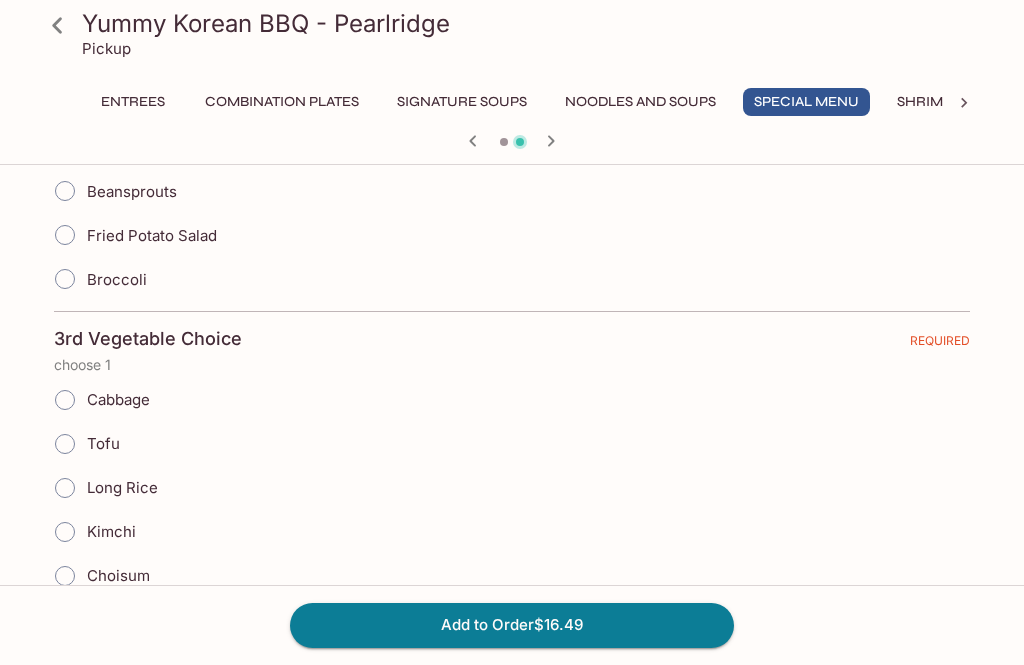 scroll, scrollTop: 1592, scrollLeft: 0, axis: vertical 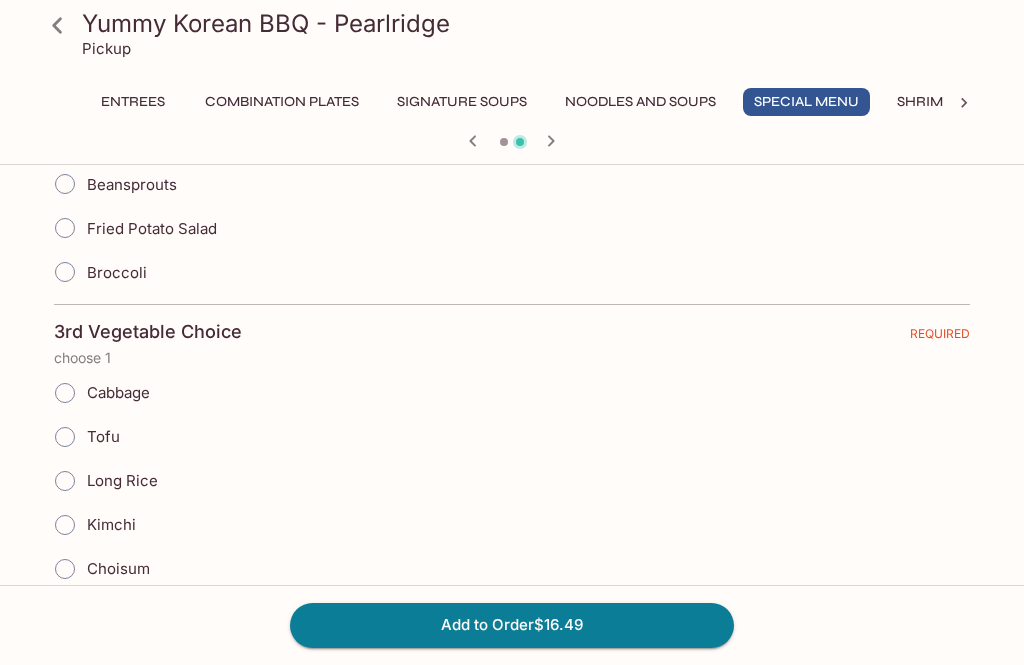 click on "Long Rice" at bounding box center (65, 481) 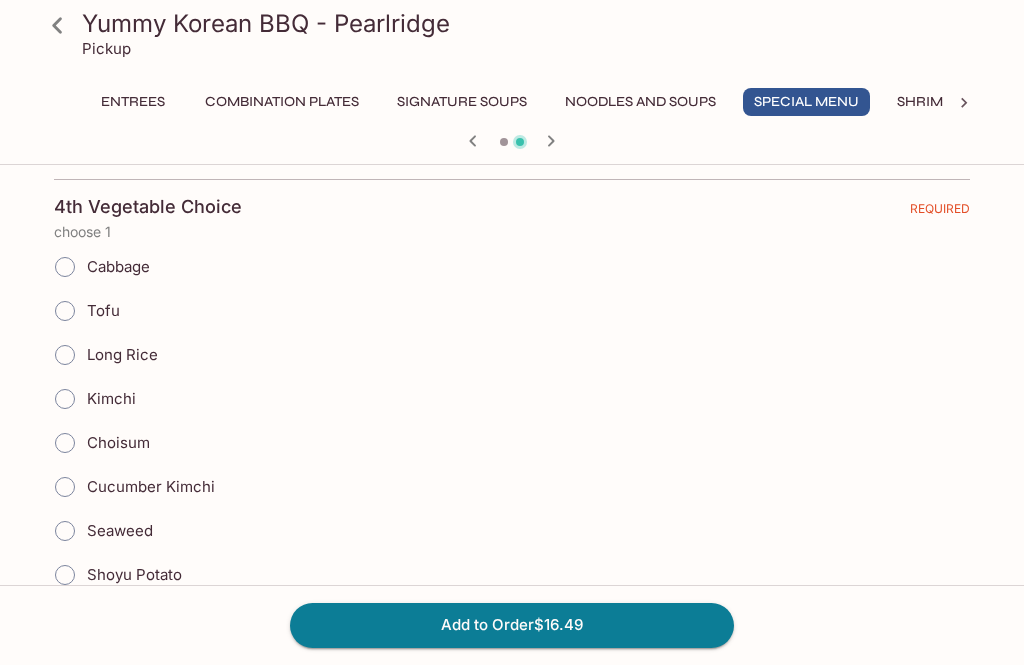 scroll, scrollTop: 2371, scrollLeft: 0, axis: vertical 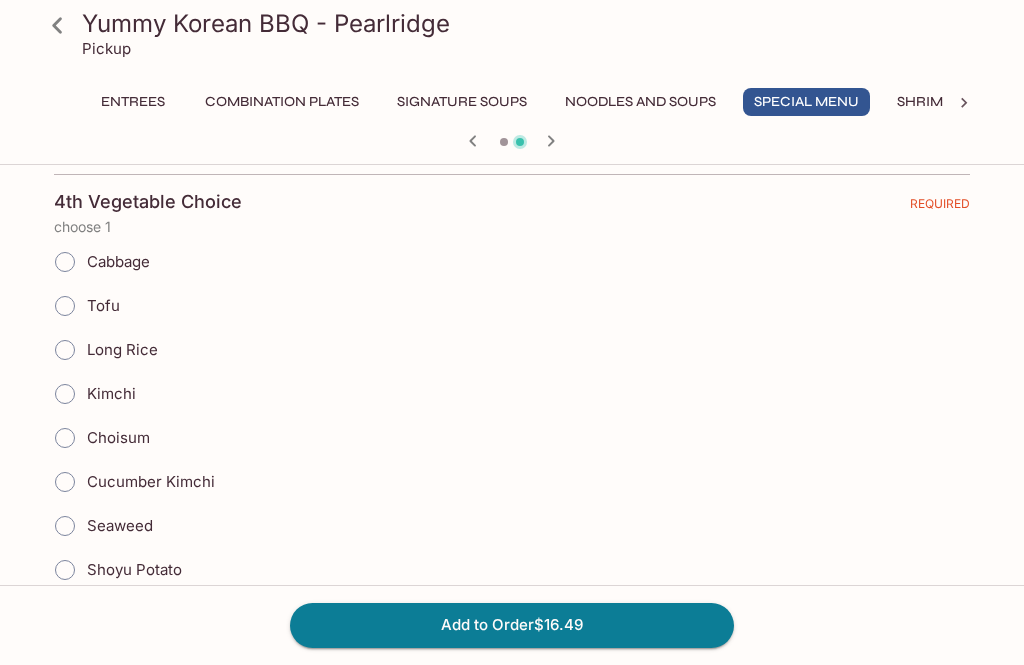 click on "Cucumber Kimchi" at bounding box center (65, 482) 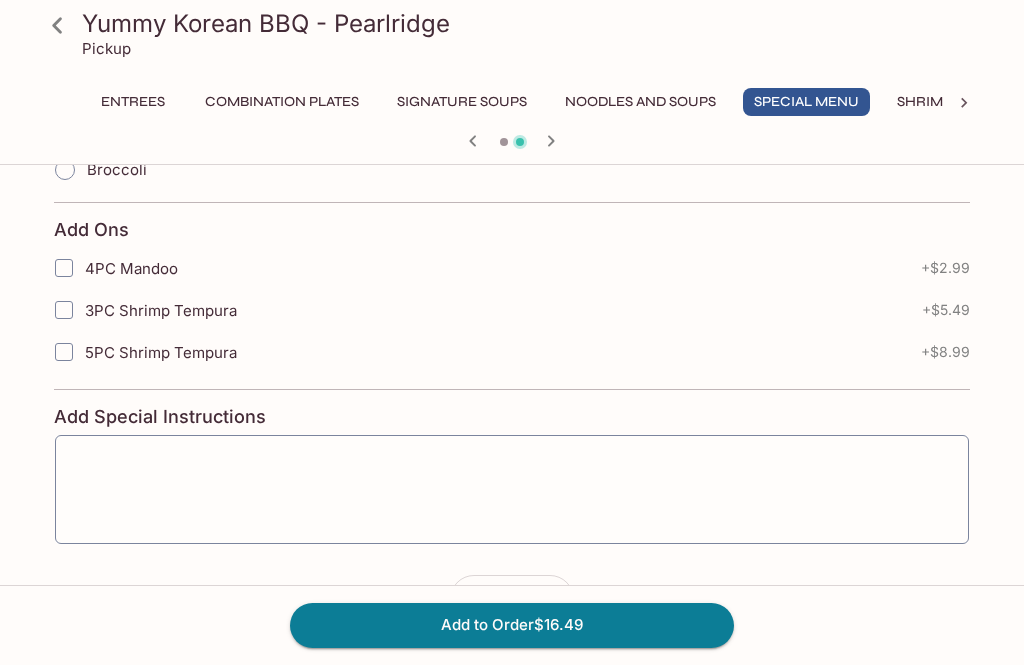 scroll, scrollTop: 3045, scrollLeft: 0, axis: vertical 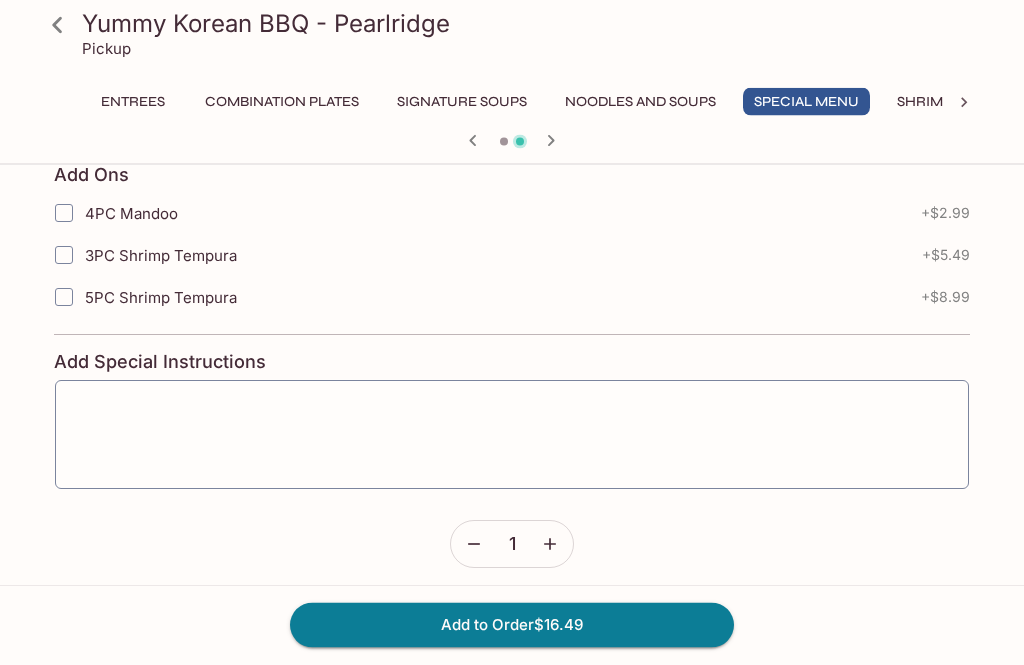 click on "Add to Order  $16.49" at bounding box center (512, 625) 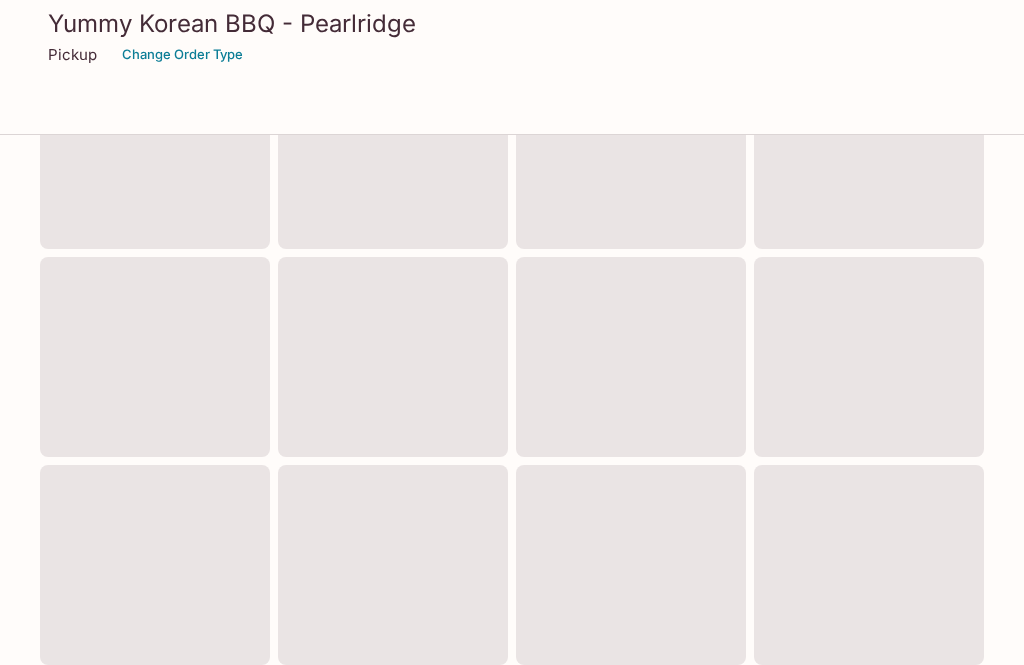 scroll, scrollTop: 0, scrollLeft: 0, axis: both 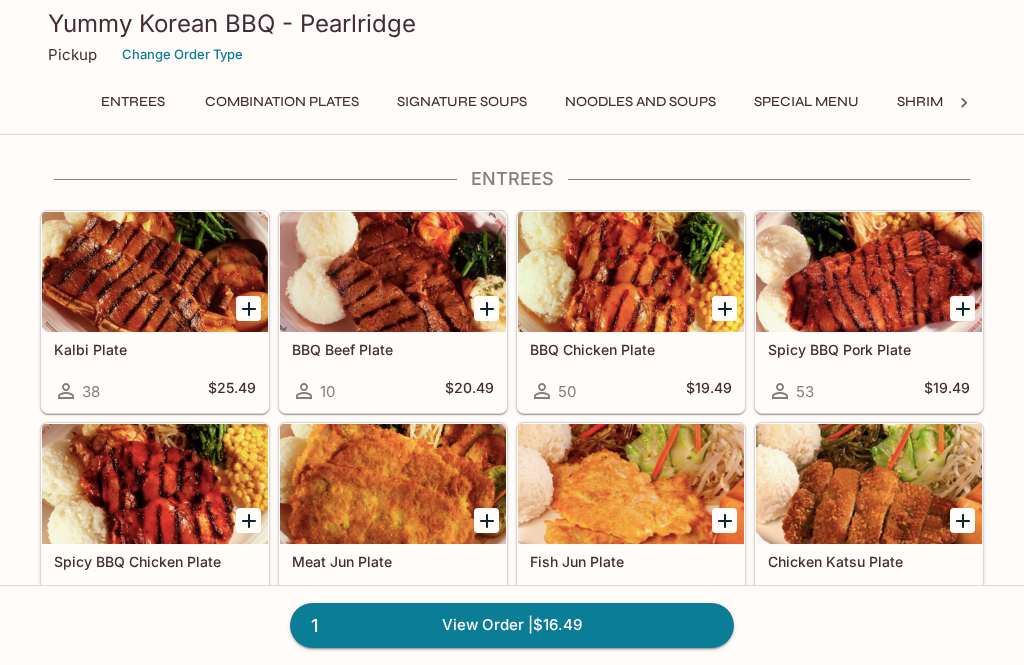 click on "1 View Order |  $16.49" at bounding box center [512, 625] 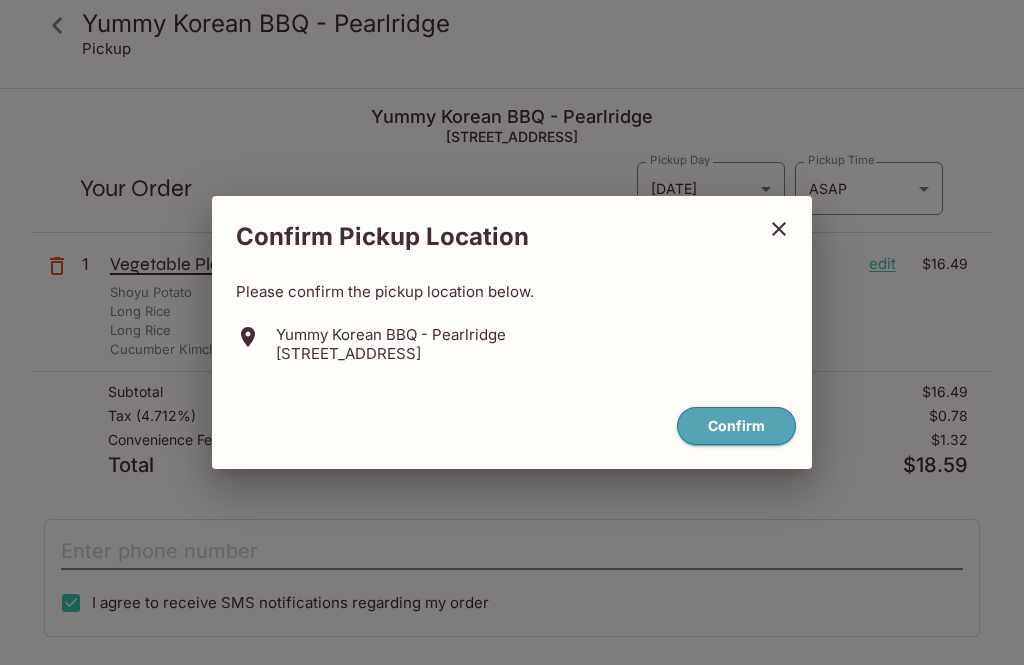 click on "Confirm" at bounding box center (736, 426) 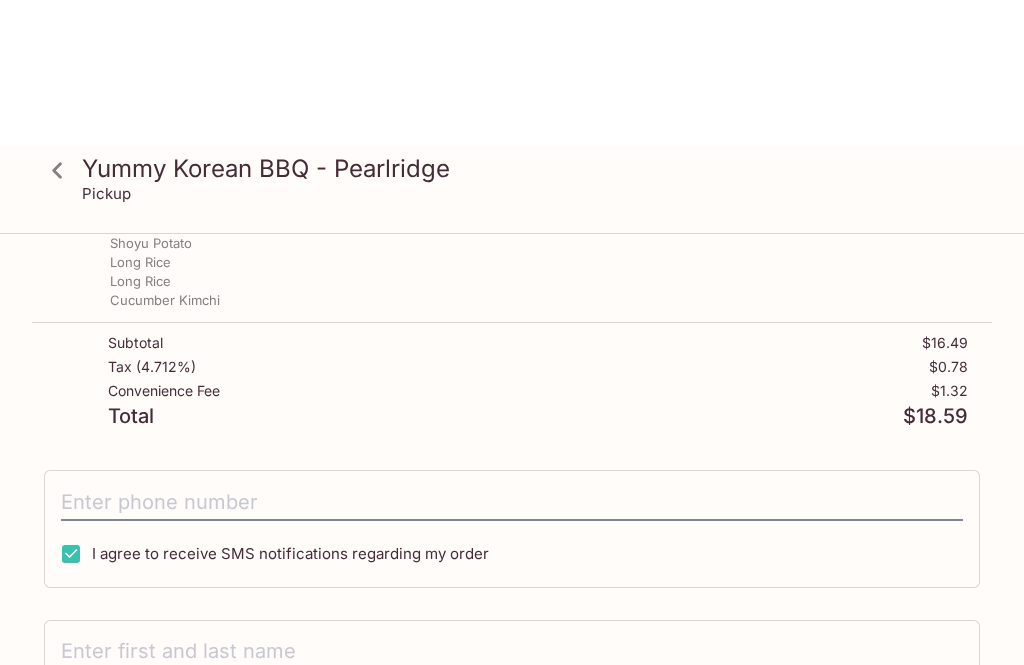 scroll, scrollTop: 0, scrollLeft: 0, axis: both 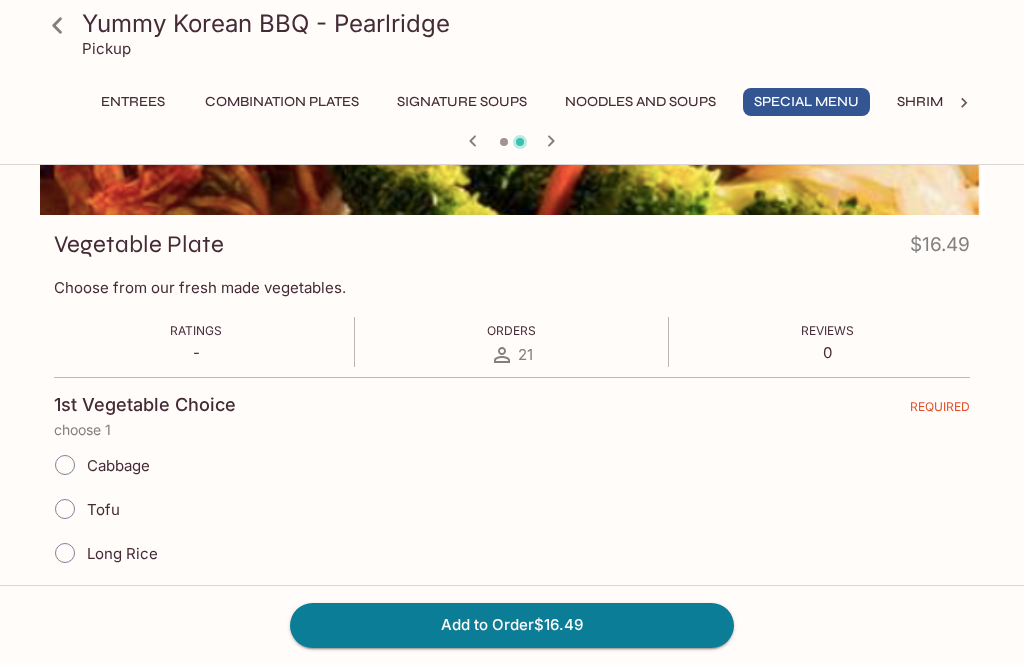 click 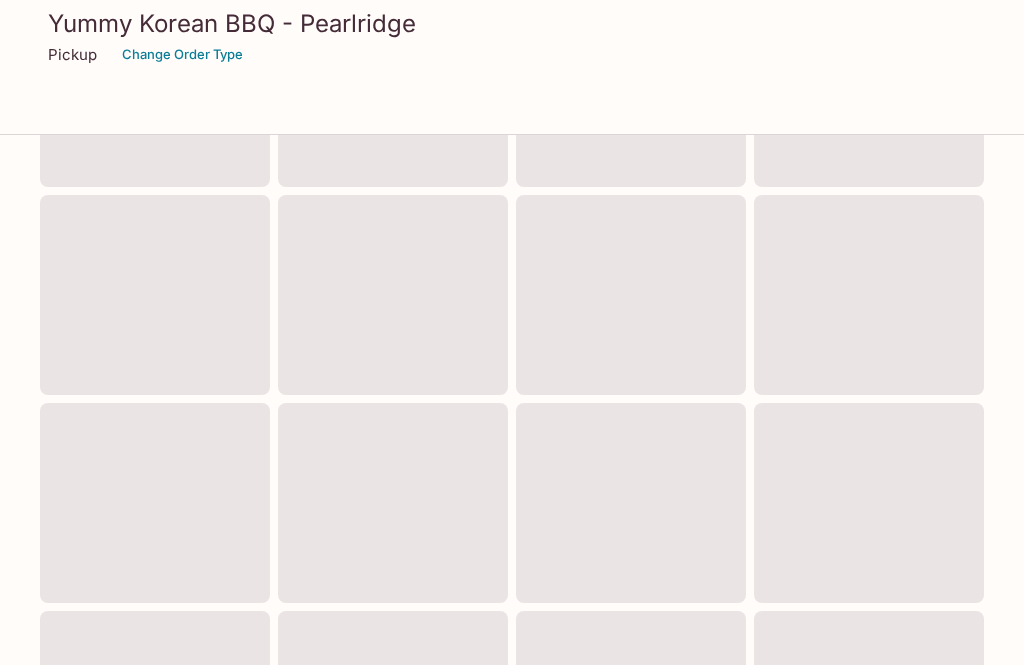 scroll, scrollTop: 0, scrollLeft: 0, axis: both 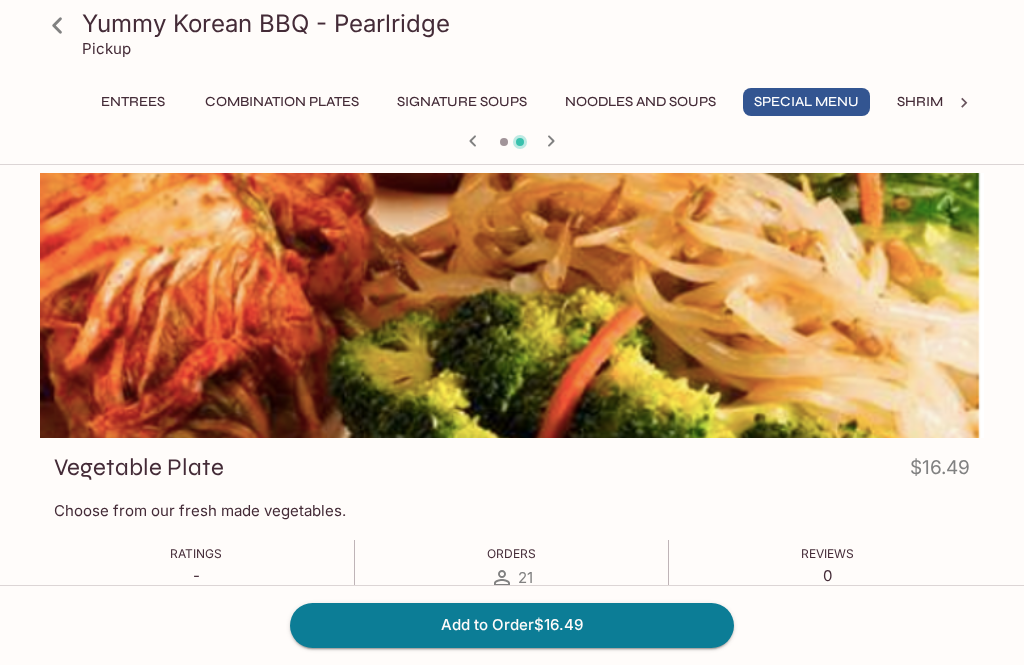 click on "Entrees" at bounding box center (133, 102) 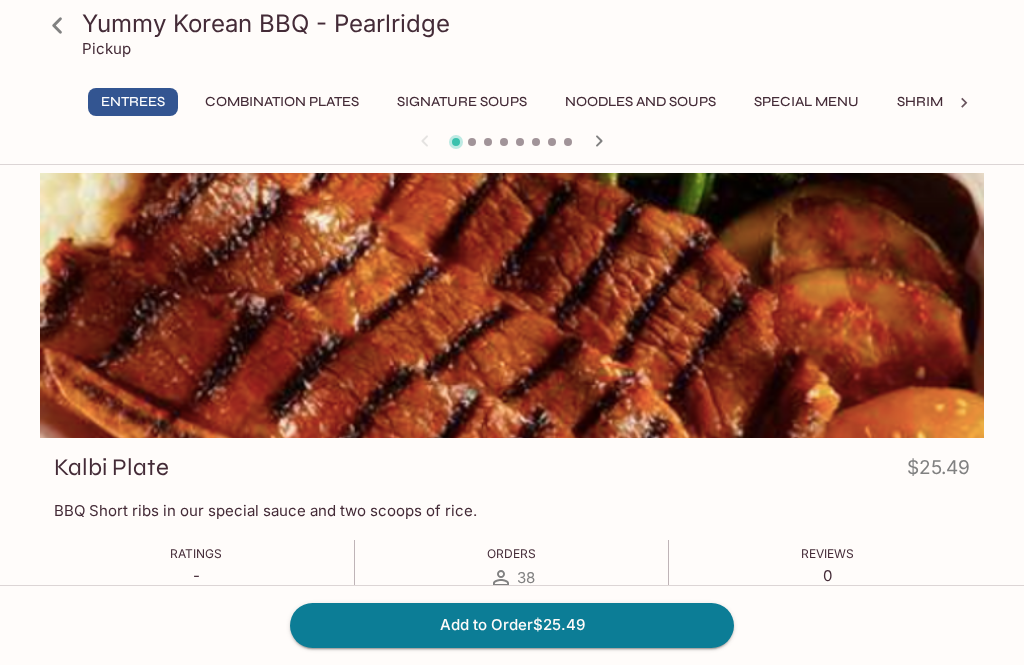click at bounding box center (57, 25) 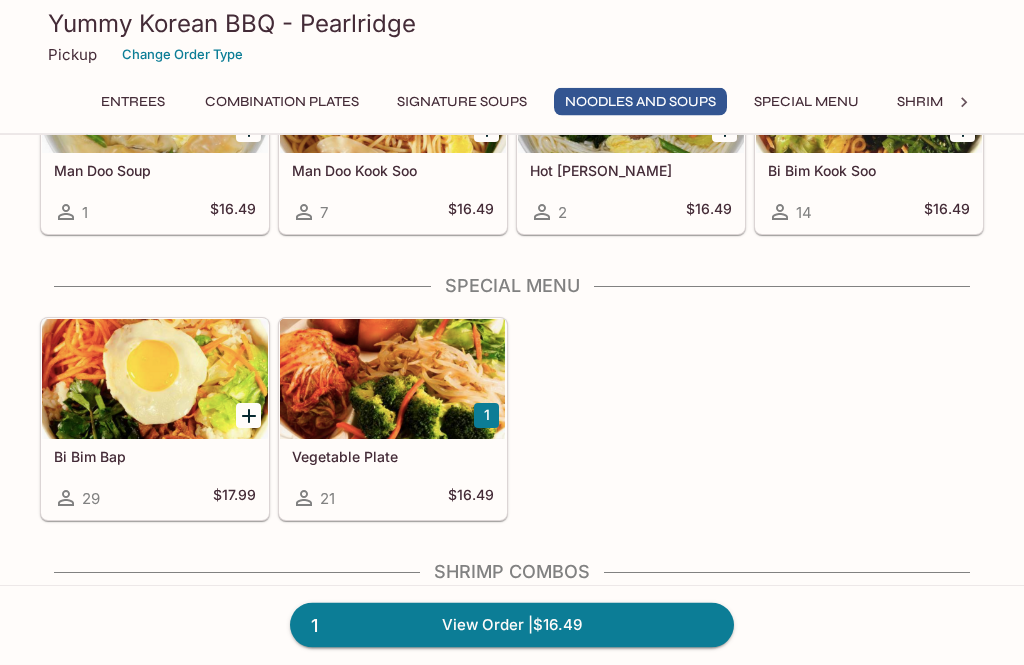 scroll, scrollTop: 0, scrollLeft: 0, axis: both 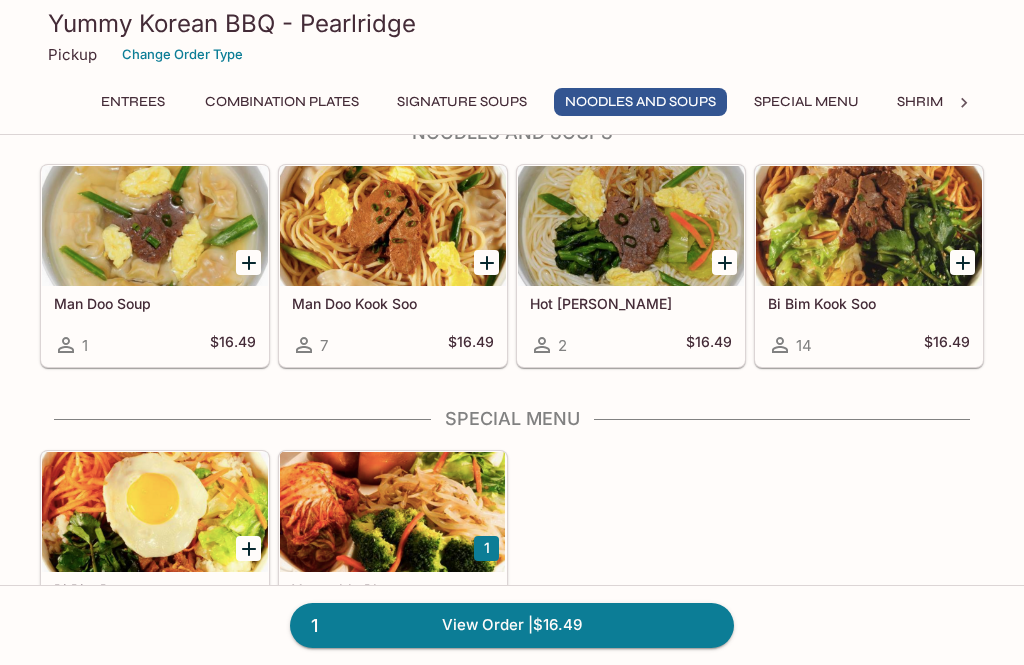 click on "1" at bounding box center [486, 548] 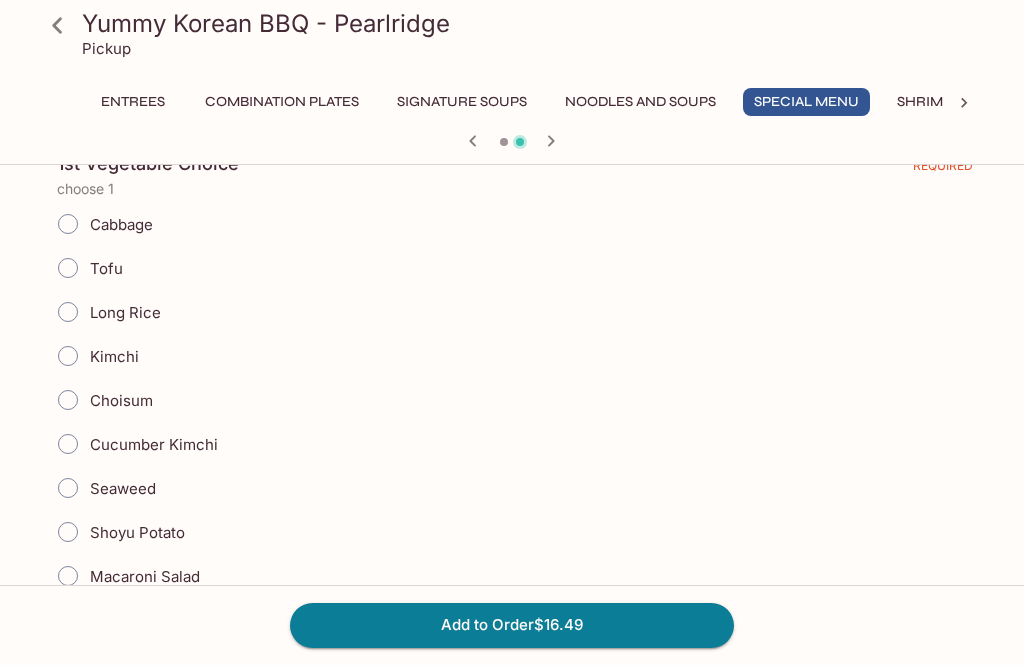 scroll, scrollTop: 452, scrollLeft: 0, axis: vertical 